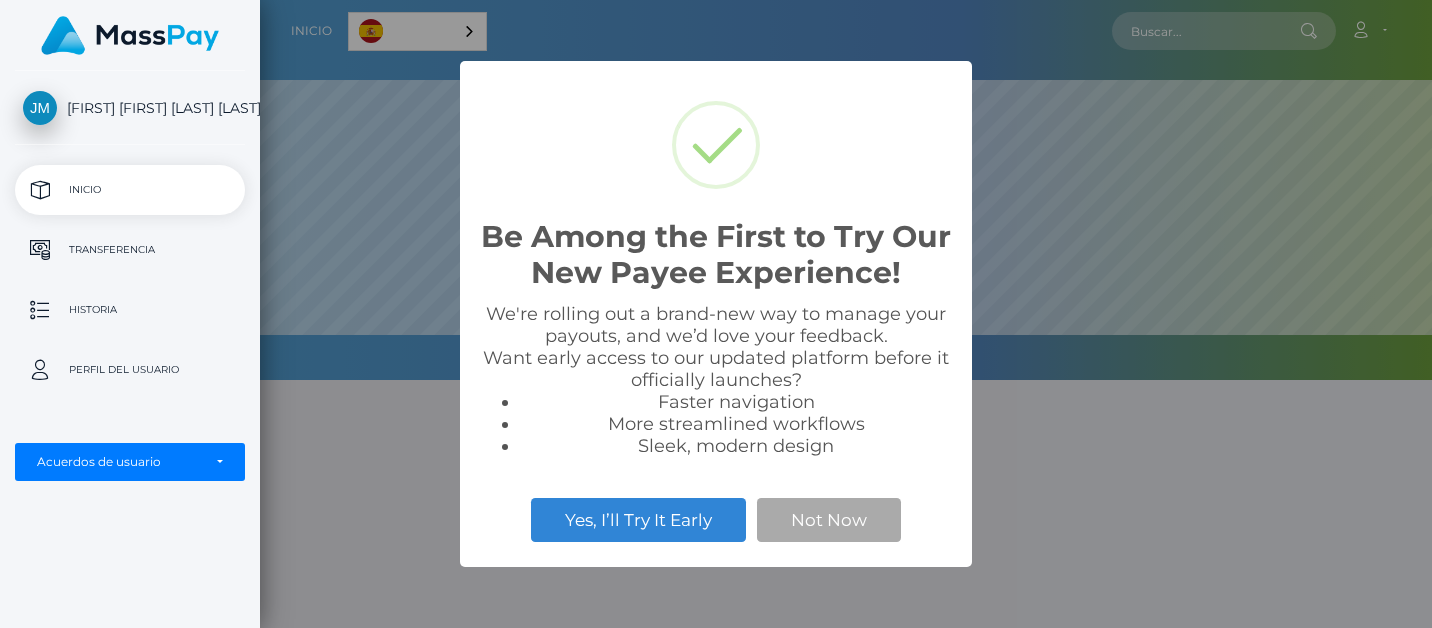 scroll, scrollTop: 0, scrollLeft: 0, axis: both 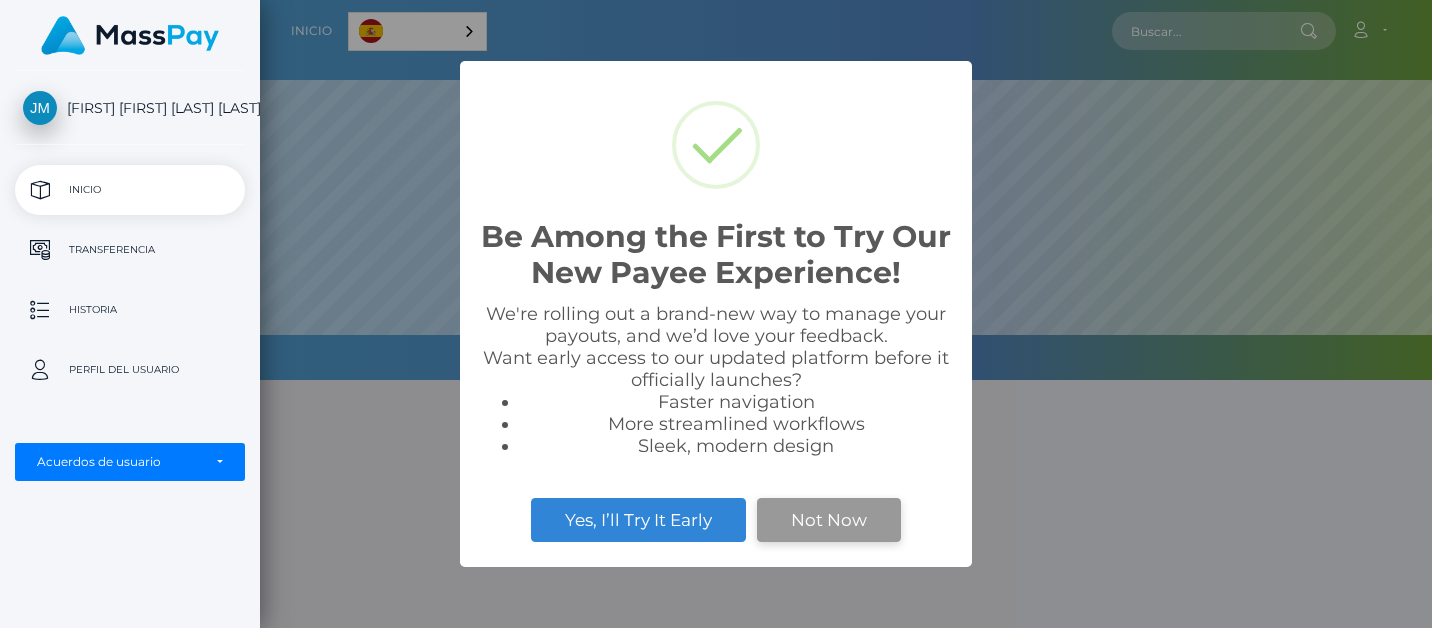 click on "Not Now" at bounding box center [829, 520] 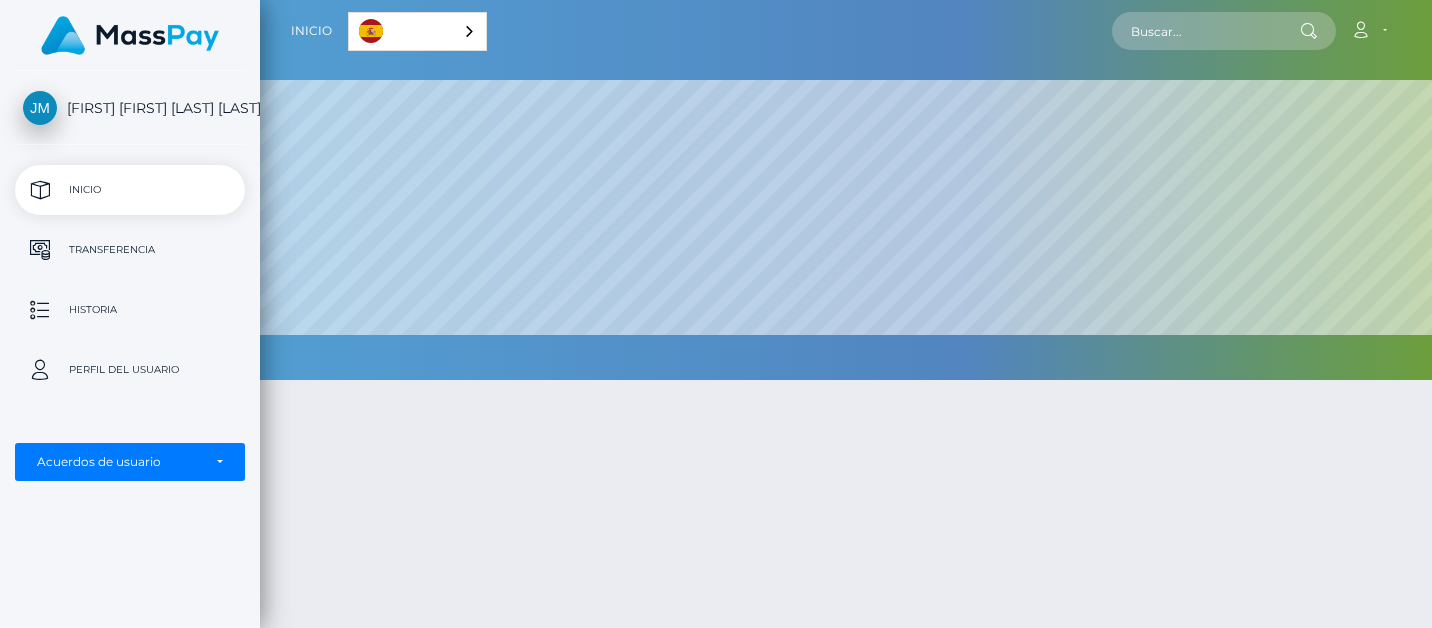 click on "Inicio" at bounding box center [130, 190] 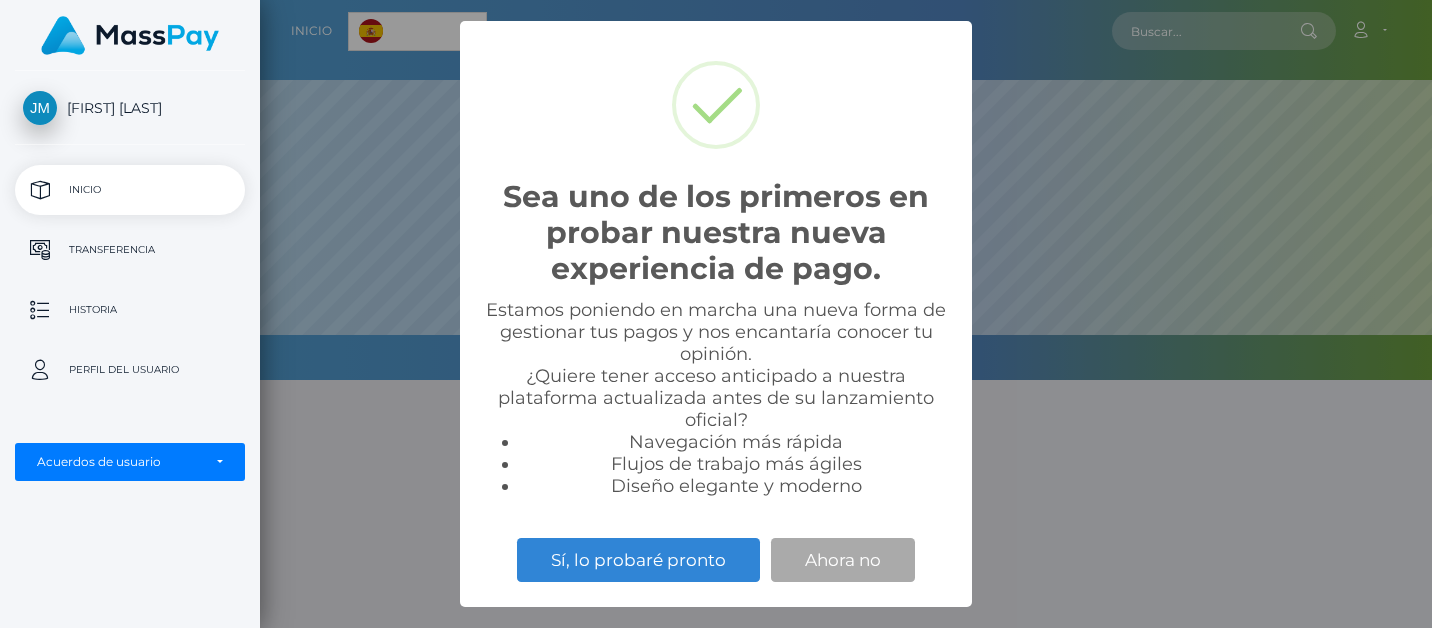 scroll, scrollTop: 0, scrollLeft: 0, axis: both 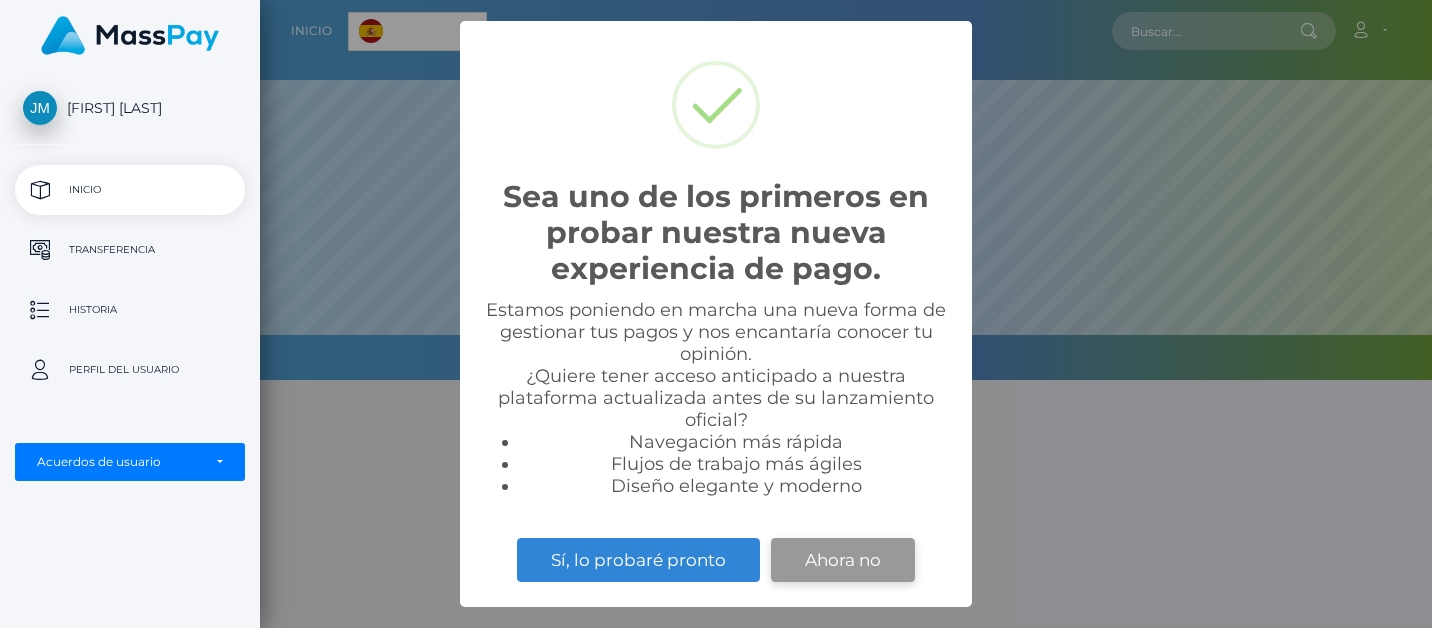 click on "Ahora no" at bounding box center (843, 560) 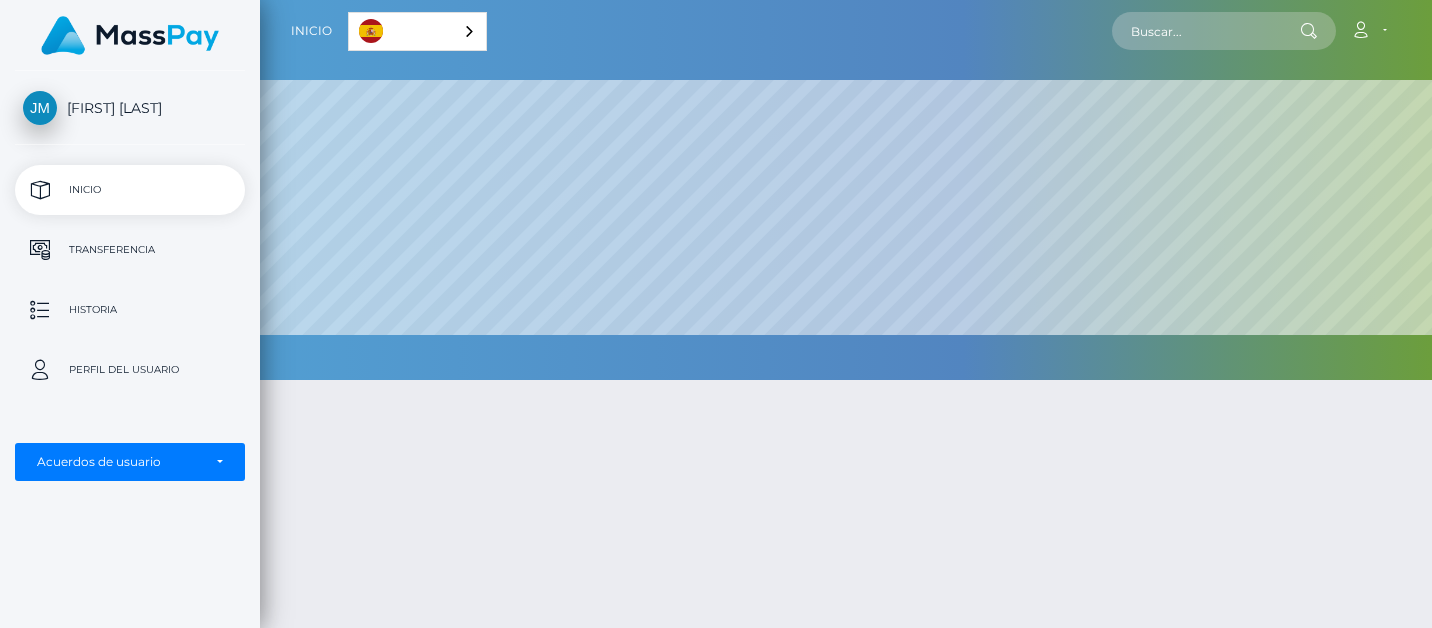 scroll, scrollTop: 0, scrollLeft: 0, axis: both 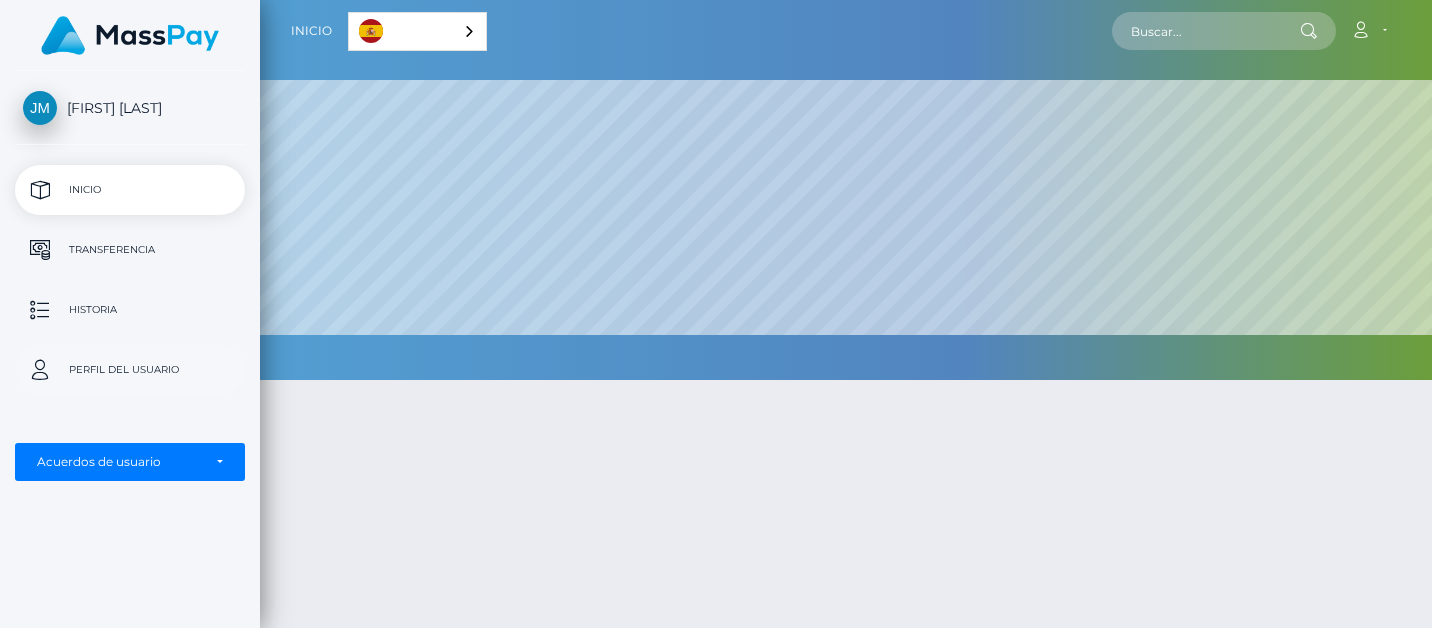 click on "Perfil del usuario" at bounding box center [130, 370] 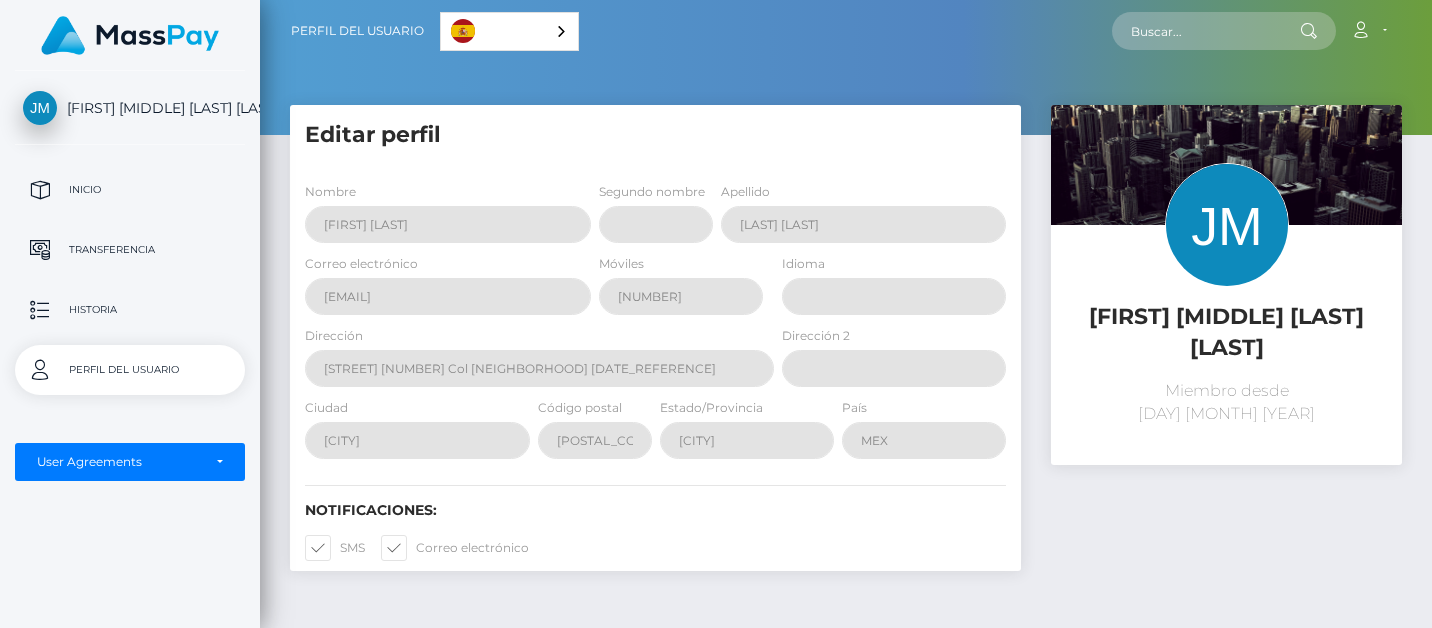 scroll, scrollTop: 0, scrollLeft: 0, axis: both 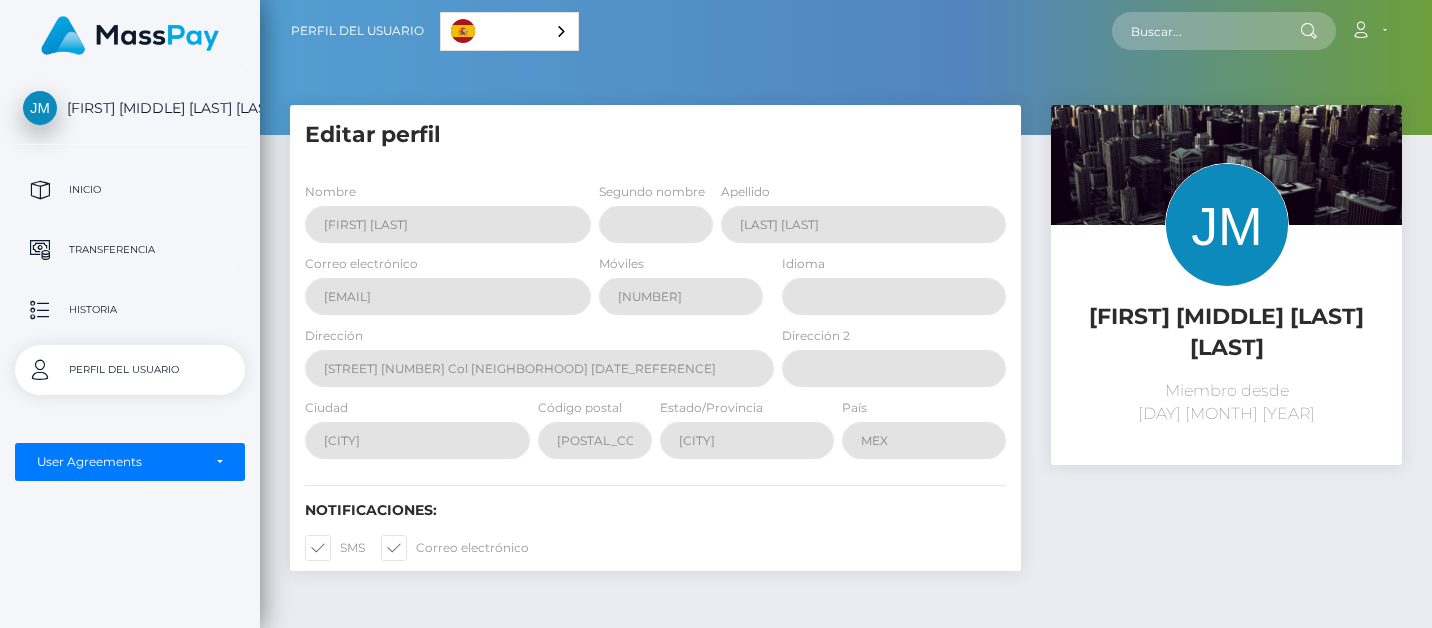 click on "Transferencia" at bounding box center [130, 250] 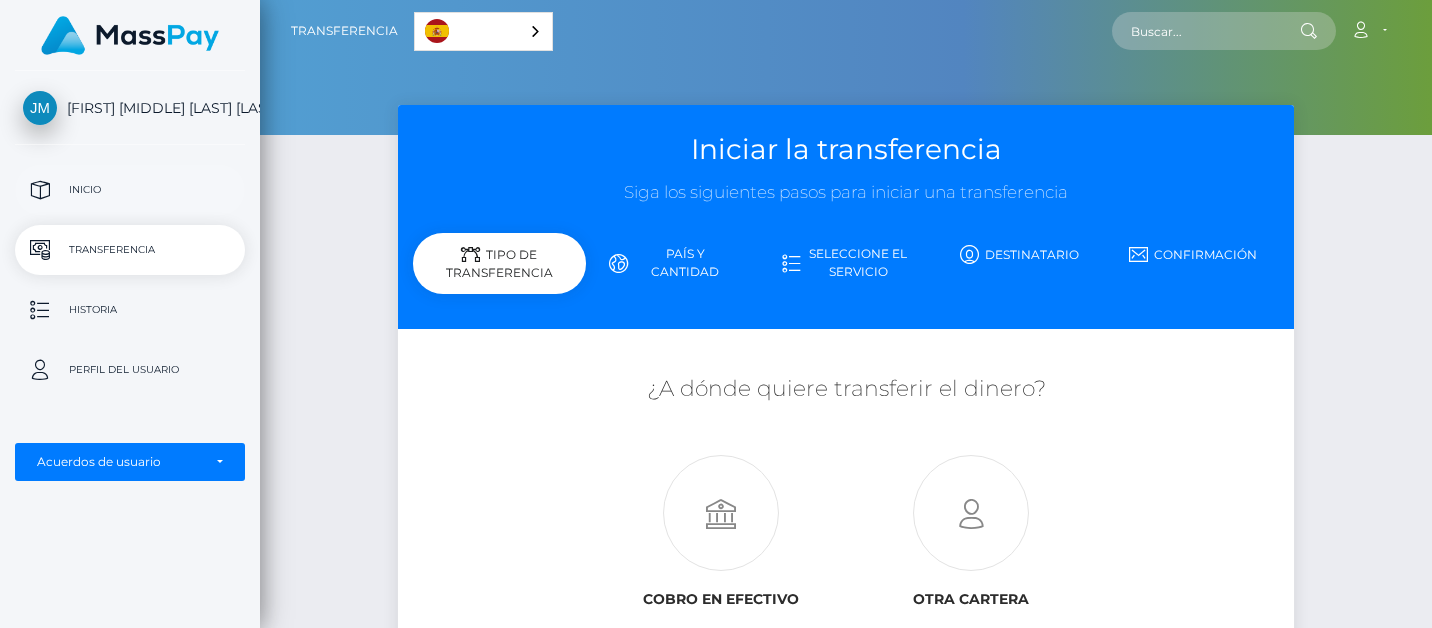 scroll, scrollTop: 0, scrollLeft: 0, axis: both 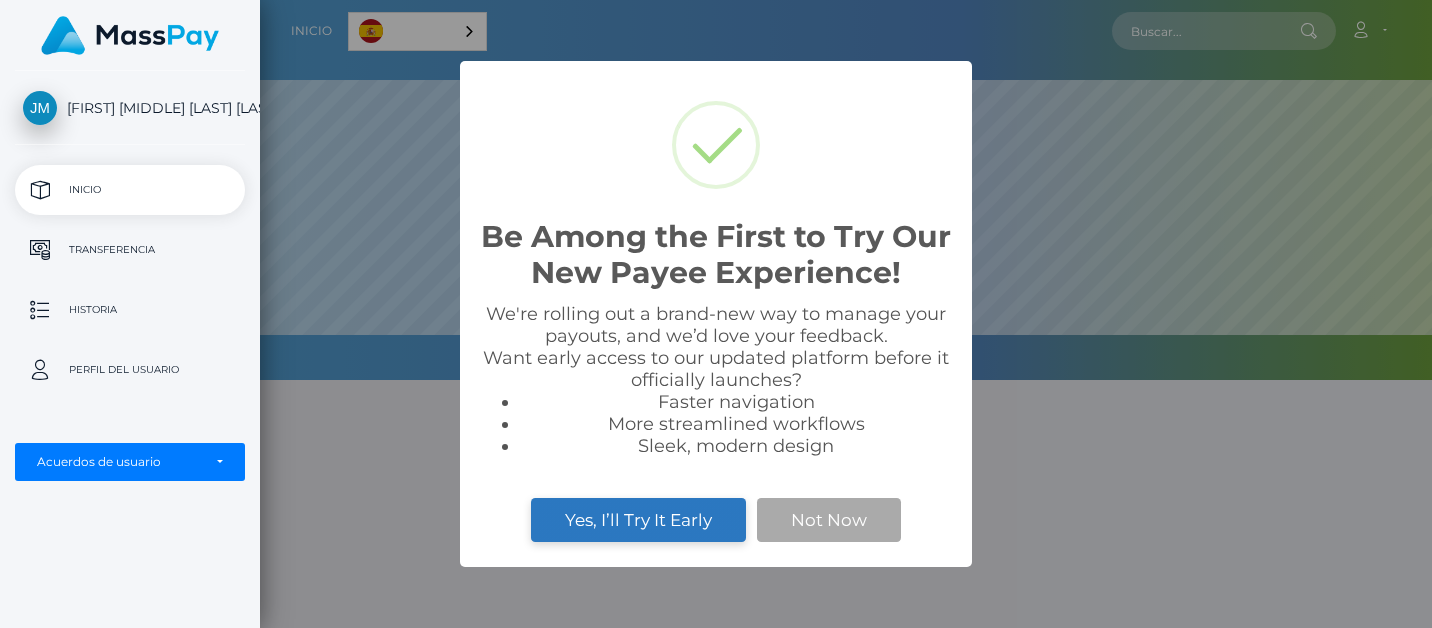 click on "Yes, I’ll Try It Early" at bounding box center [638, 520] 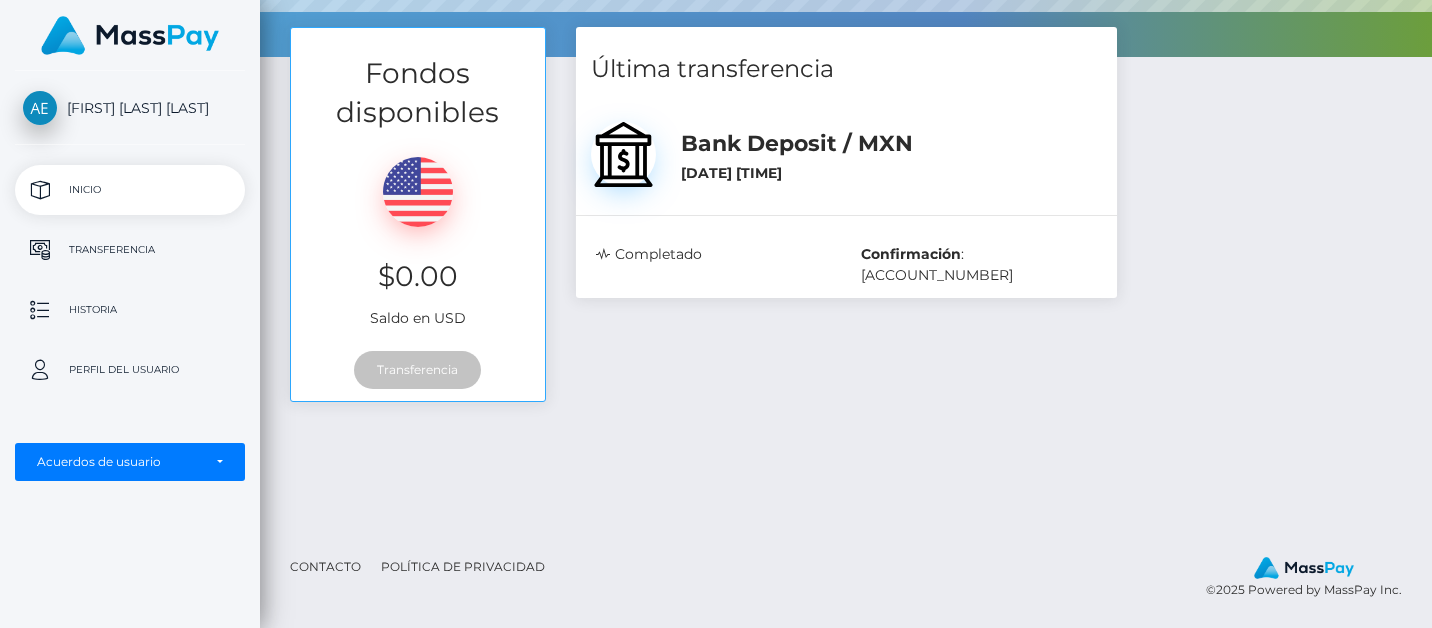 click on "Inicio" at bounding box center (130, 190) 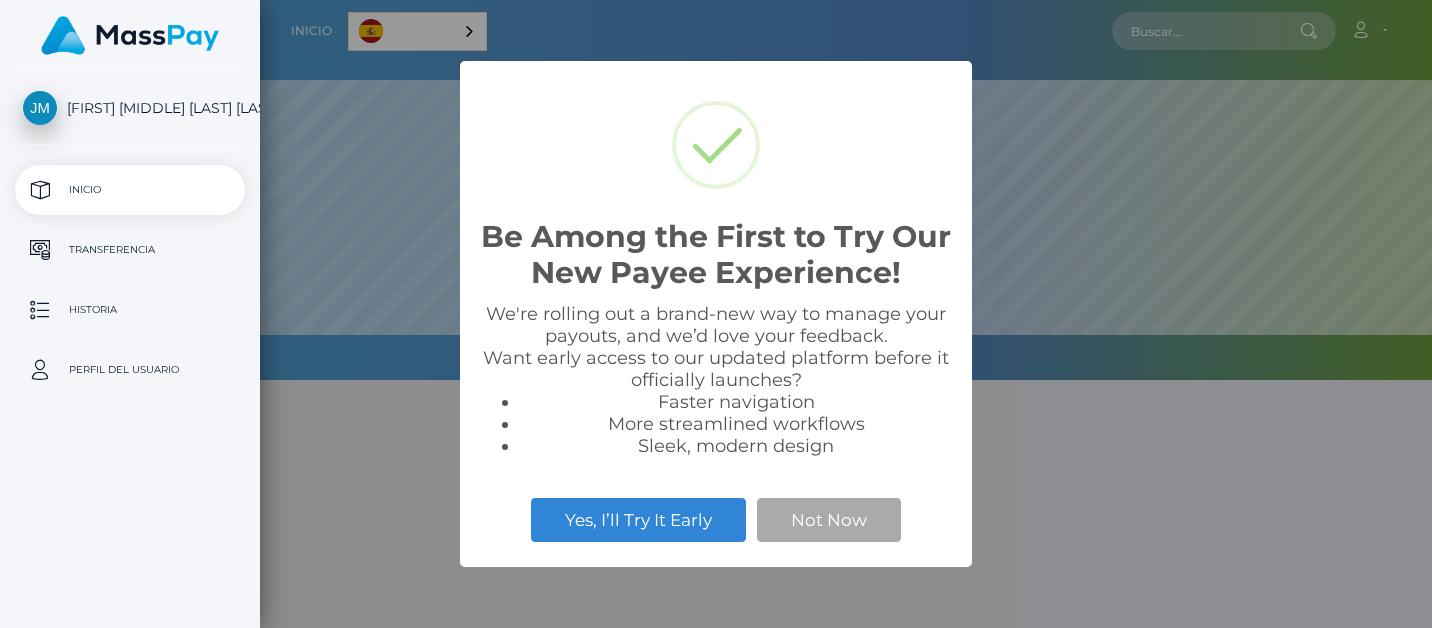scroll, scrollTop: 0, scrollLeft: 0, axis: both 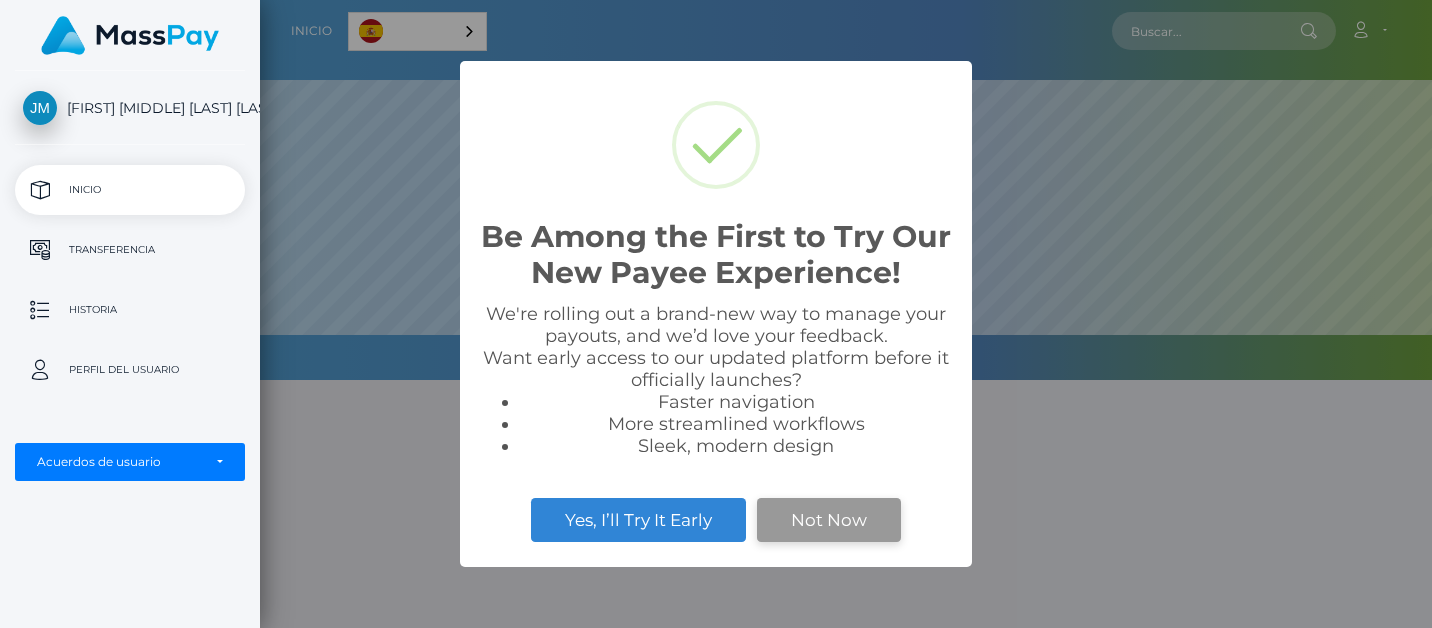 click on "Not Now" at bounding box center (829, 520) 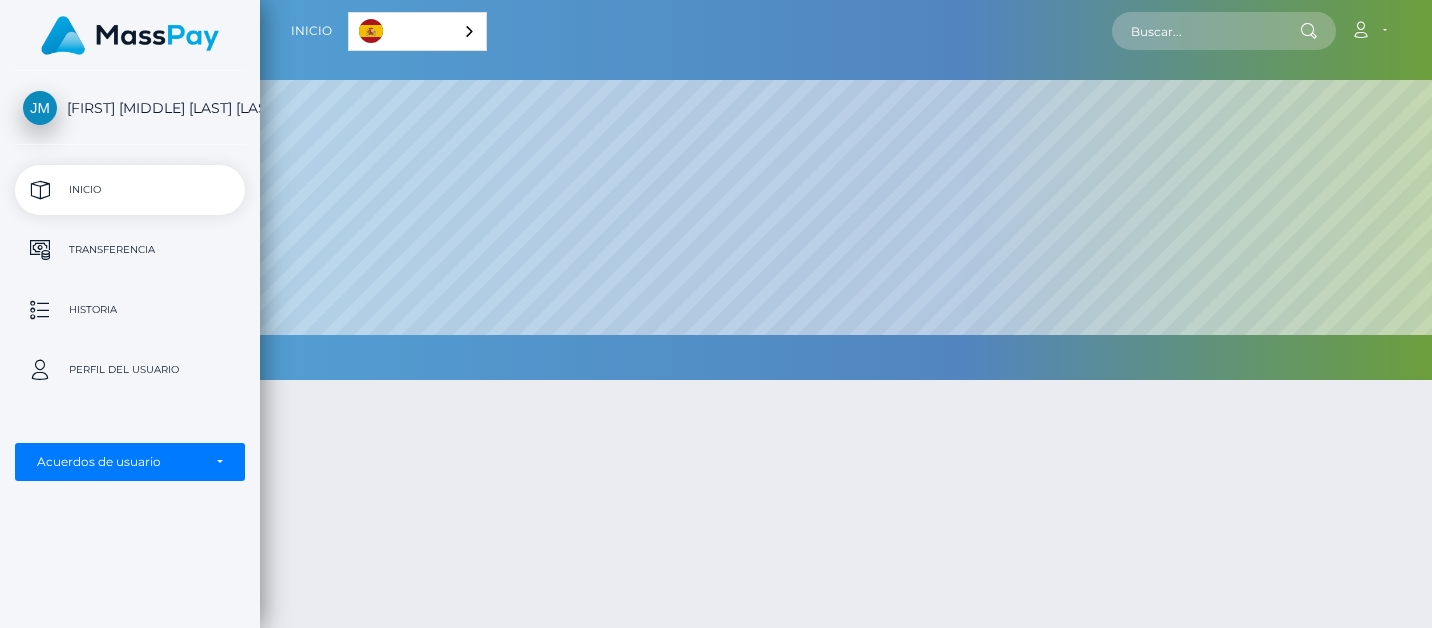 scroll, scrollTop: 0, scrollLeft: 0, axis: both 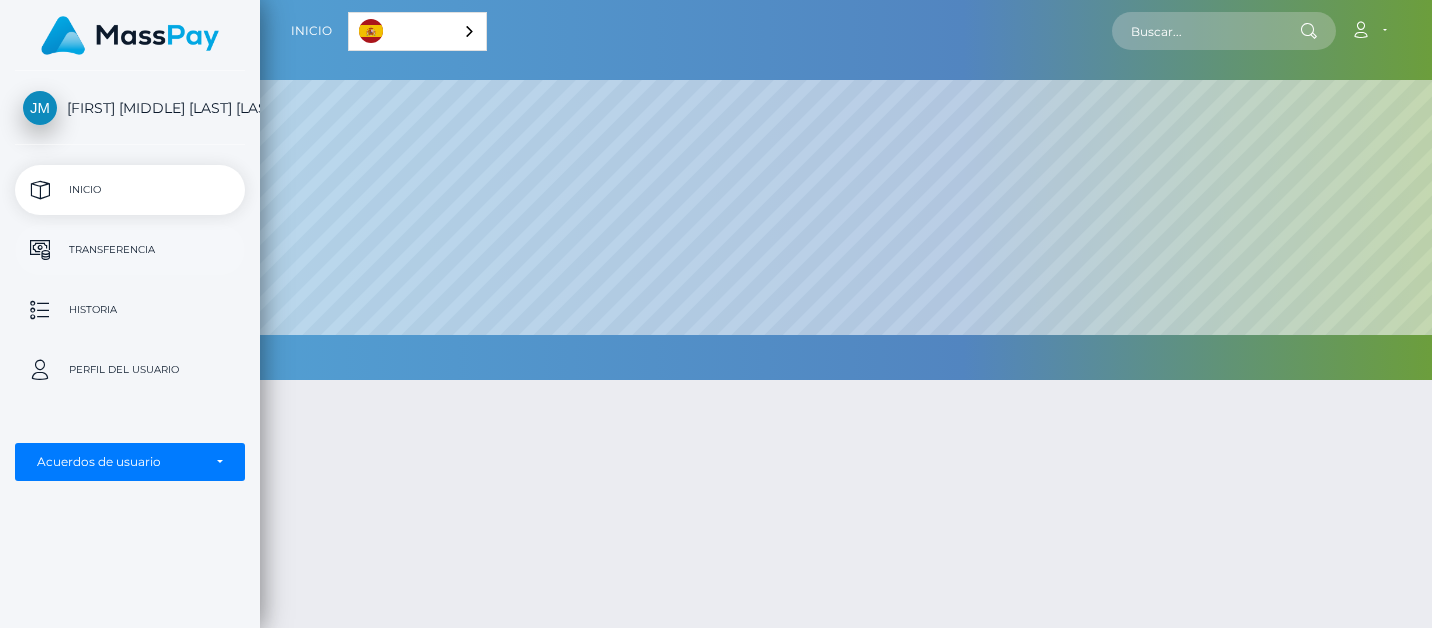 click on "Transferencia" at bounding box center [130, 250] 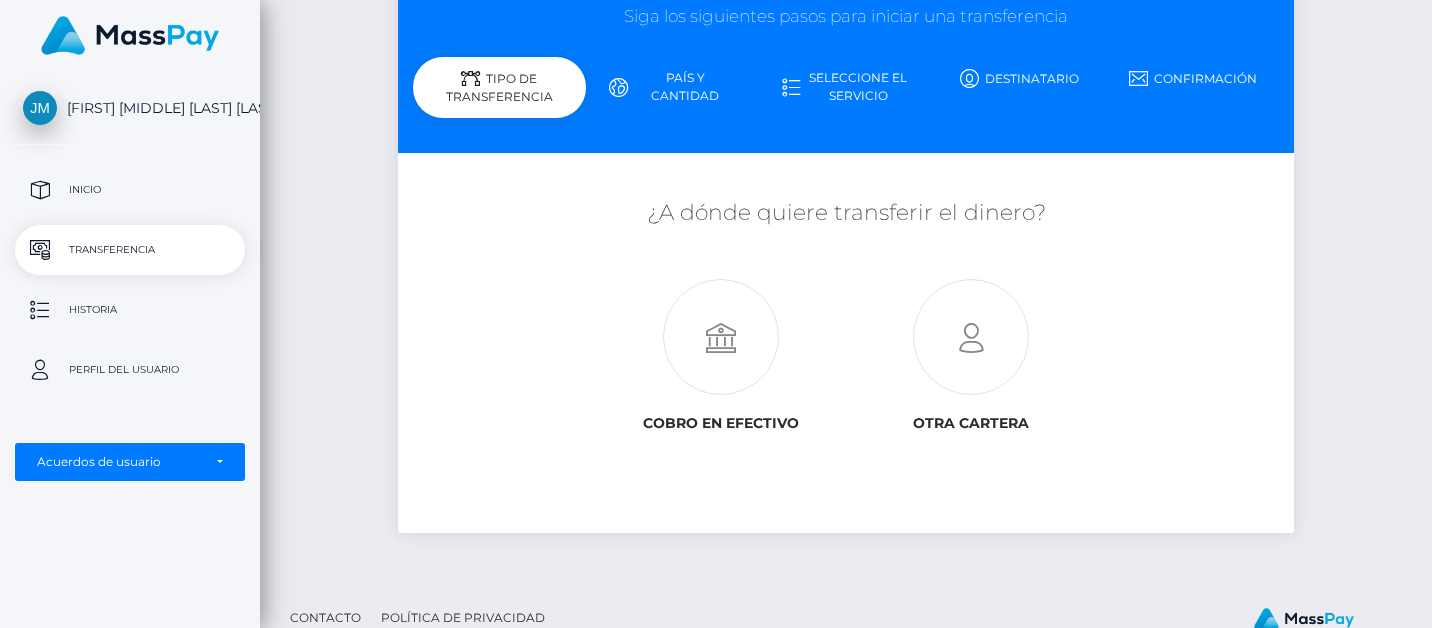 scroll, scrollTop: 184, scrollLeft: 0, axis: vertical 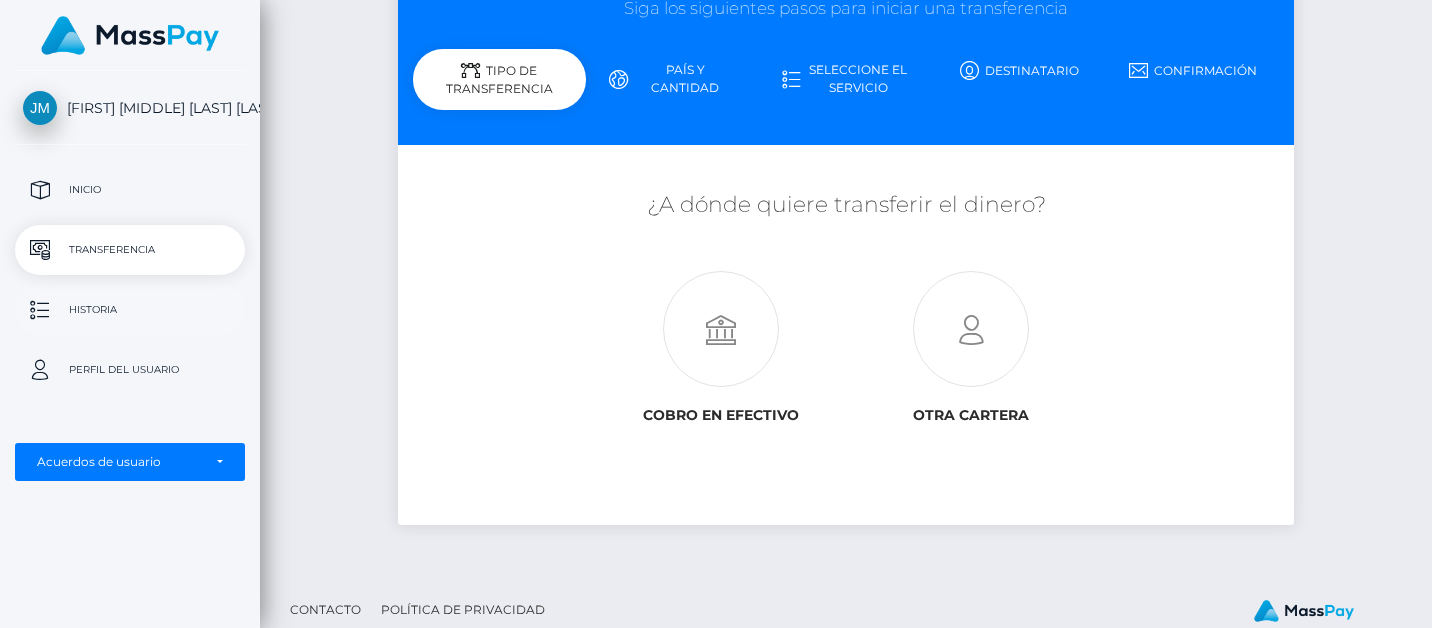 click on "Historia" at bounding box center (130, 310) 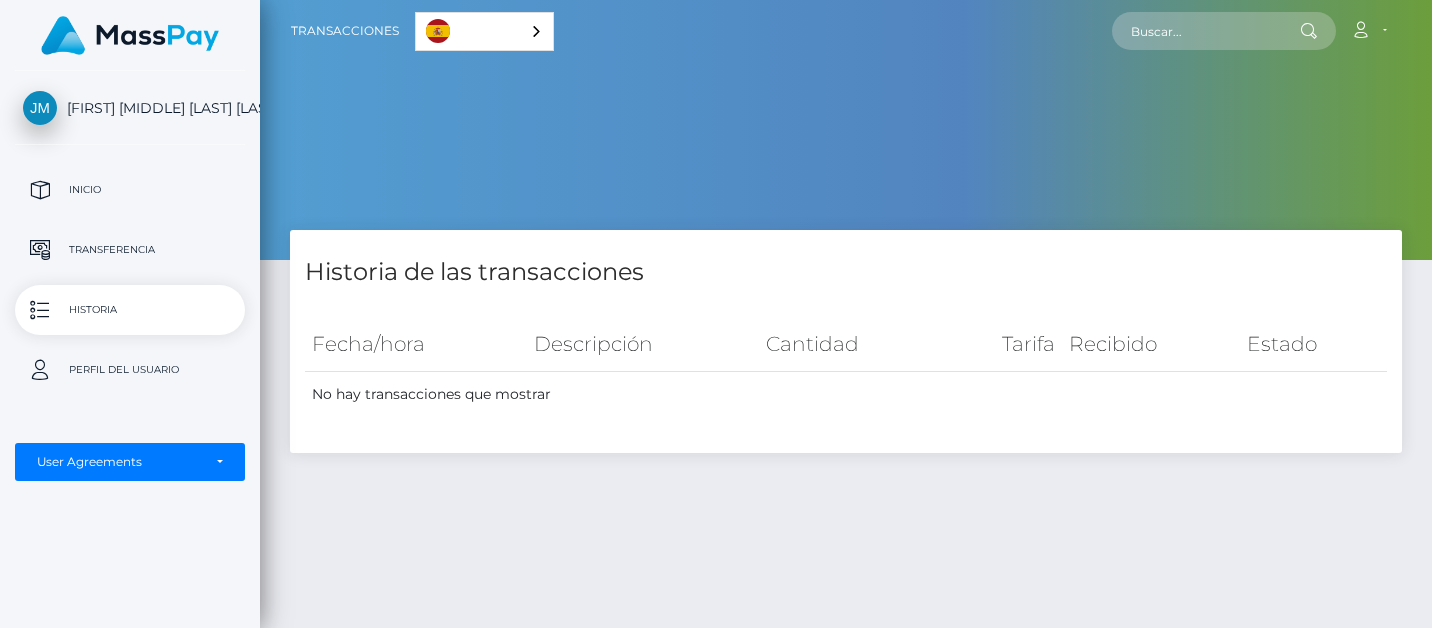 scroll, scrollTop: 0, scrollLeft: 0, axis: both 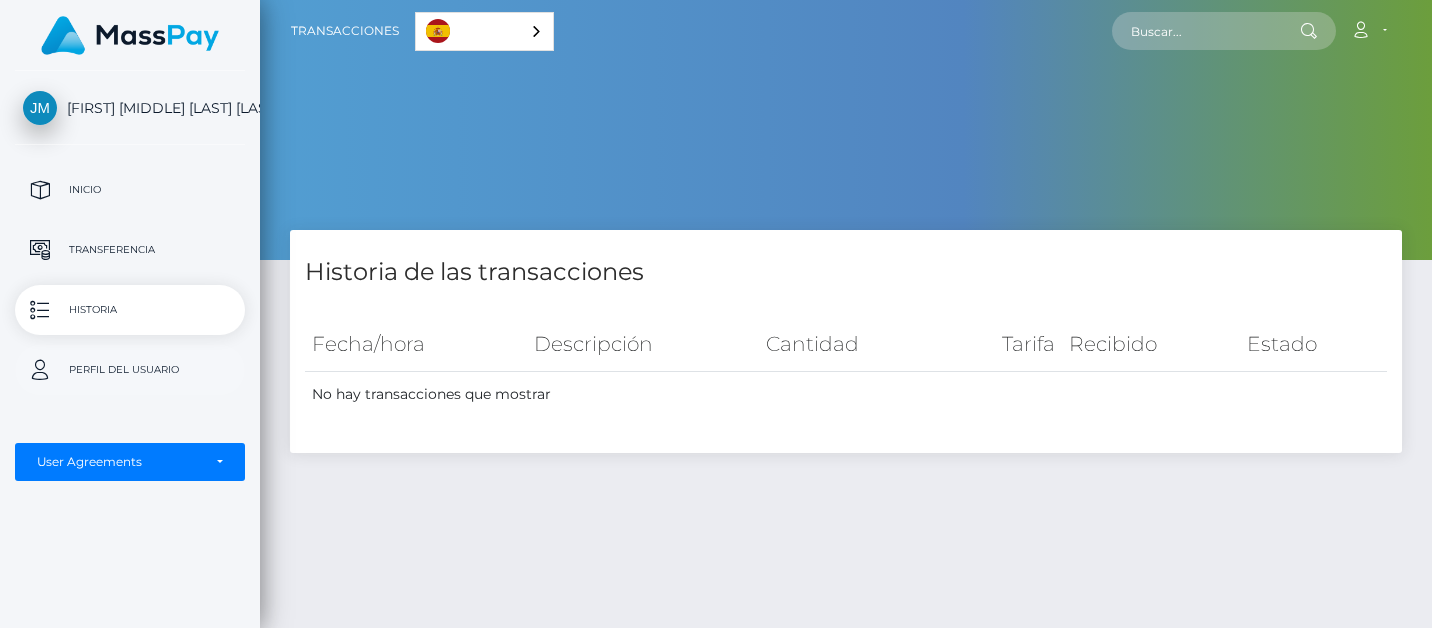 click on "Perfil del usuario" at bounding box center [130, 370] 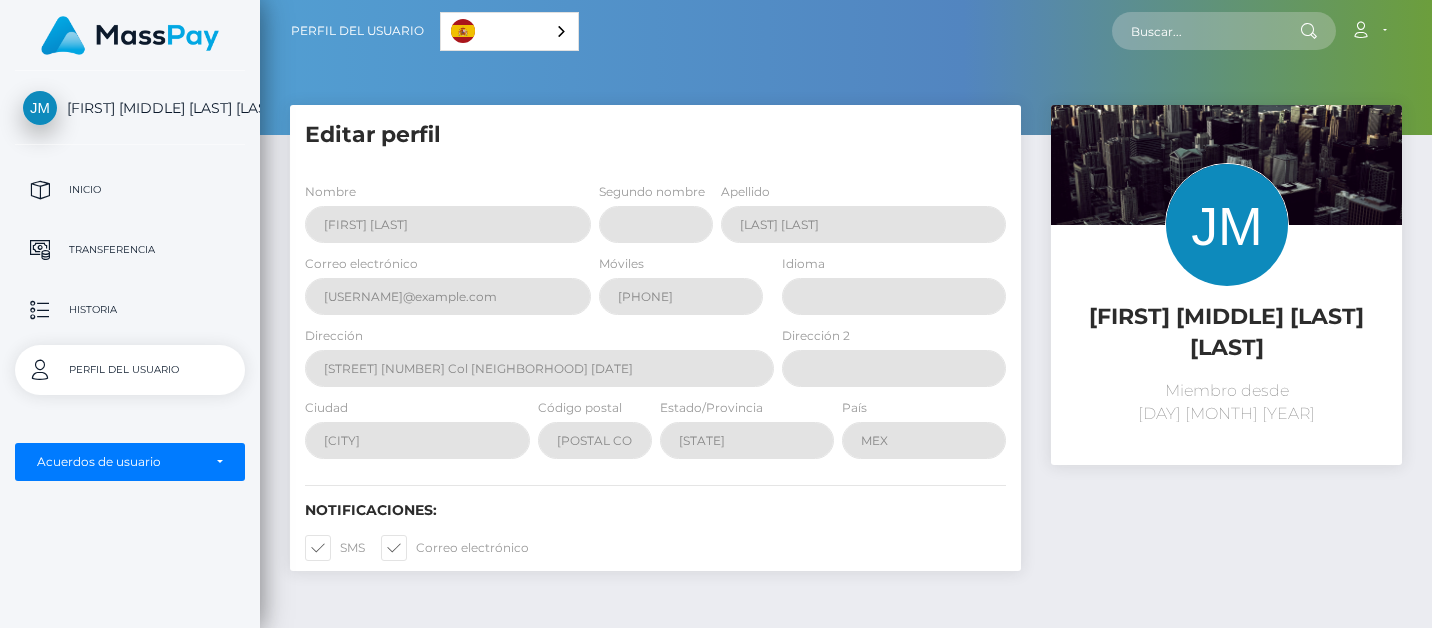 scroll, scrollTop: 0, scrollLeft: 0, axis: both 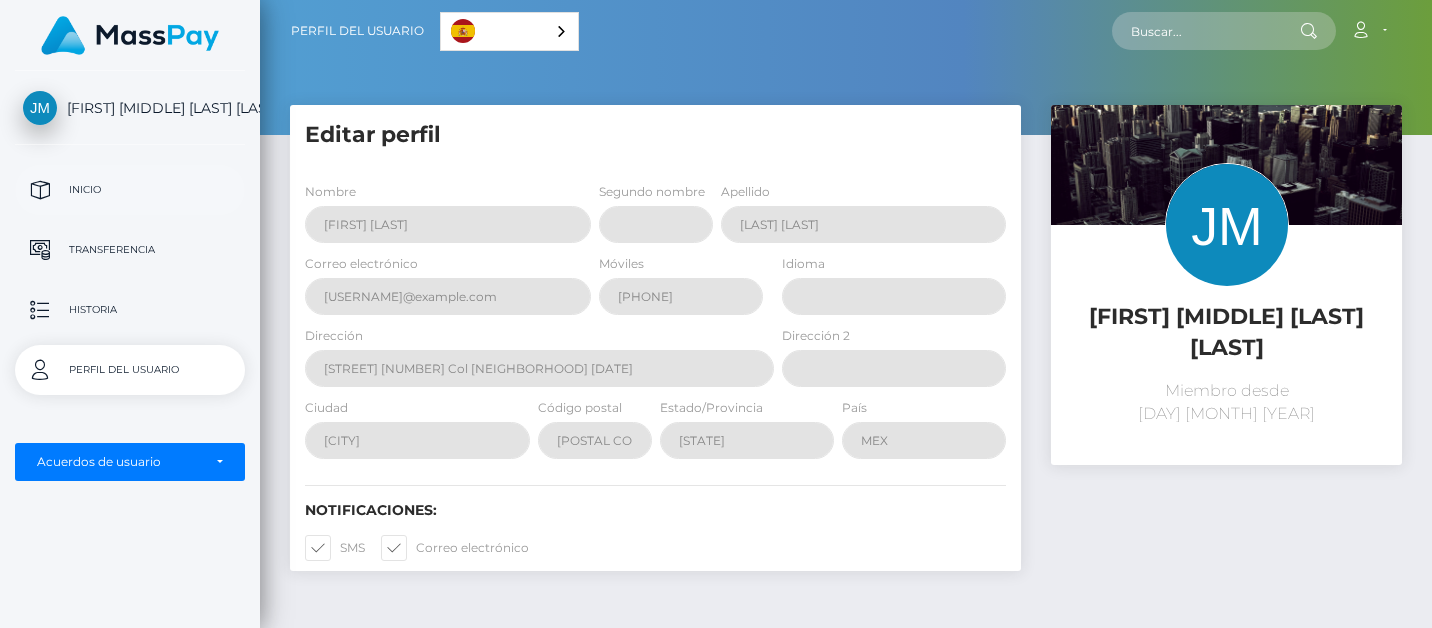 click on "Inicio" at bounding box center (130, 190) 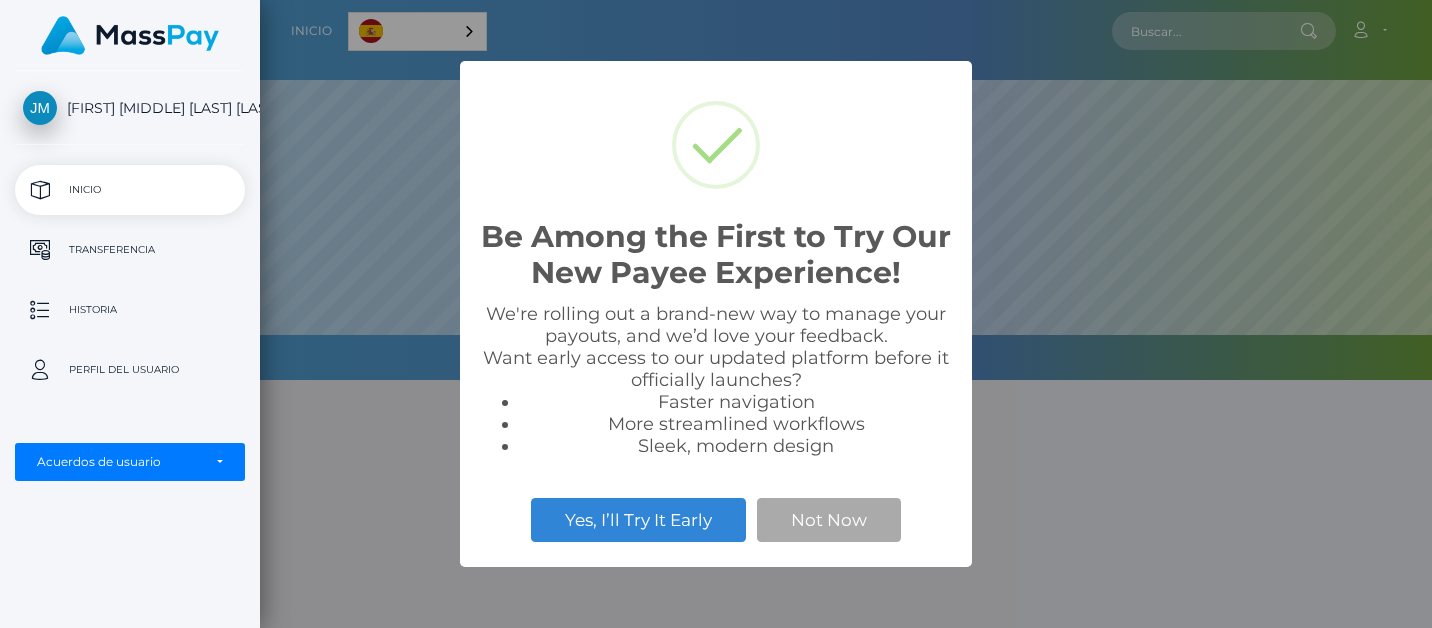 scroll, scrollTop: 0, scrollLeft: 0, axis: both 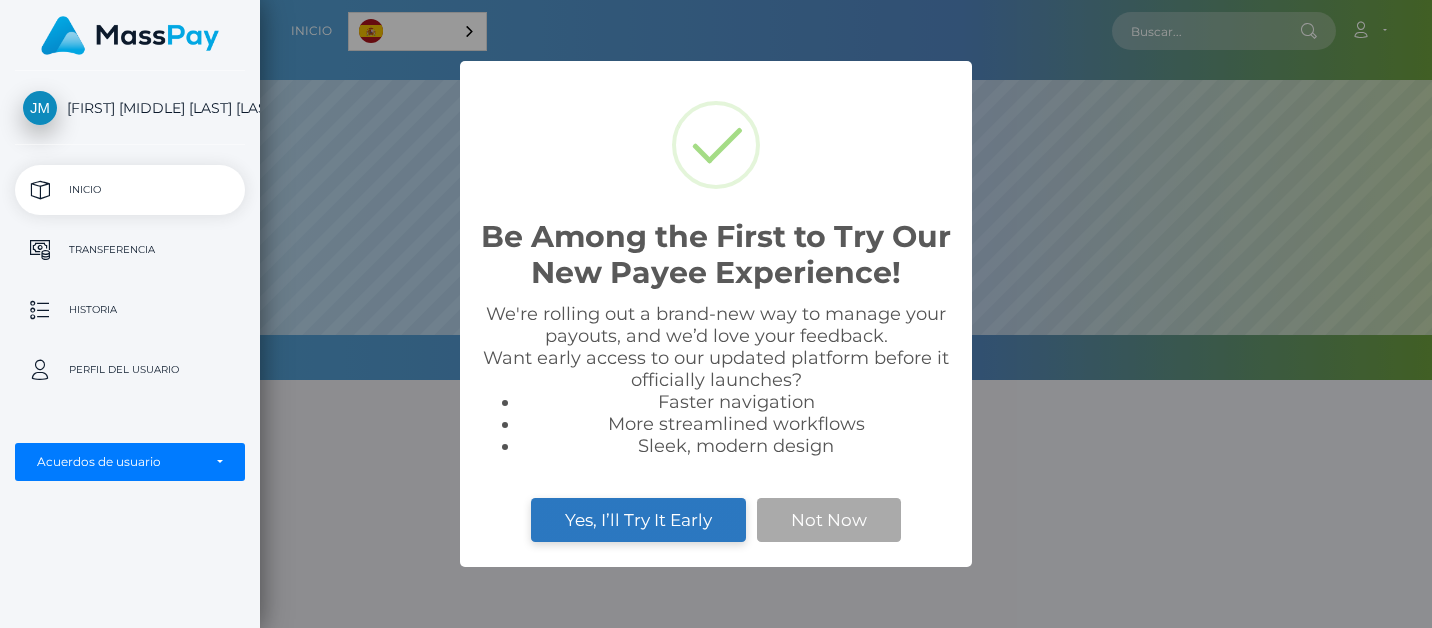 click on "Yes, I’ll Try It Early" at bounding box center (638, 520) 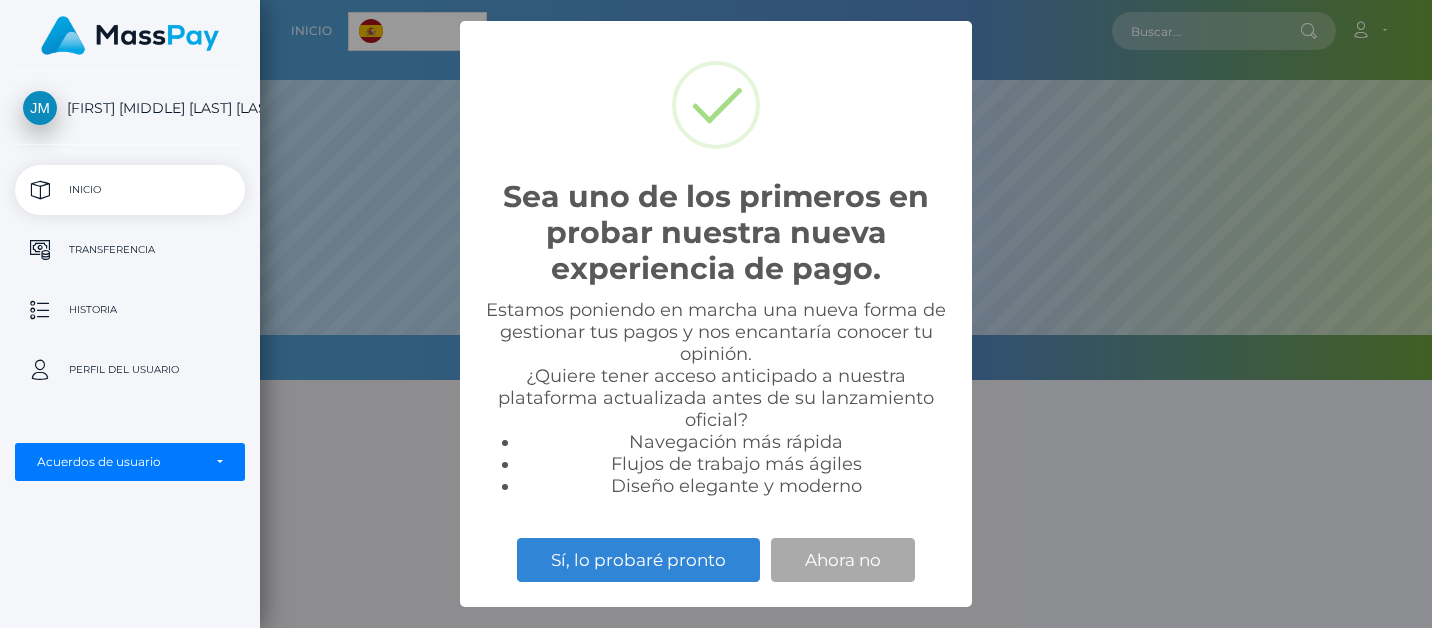 scroll, scrollTop: 0, scrollLeft: 0, axis: both 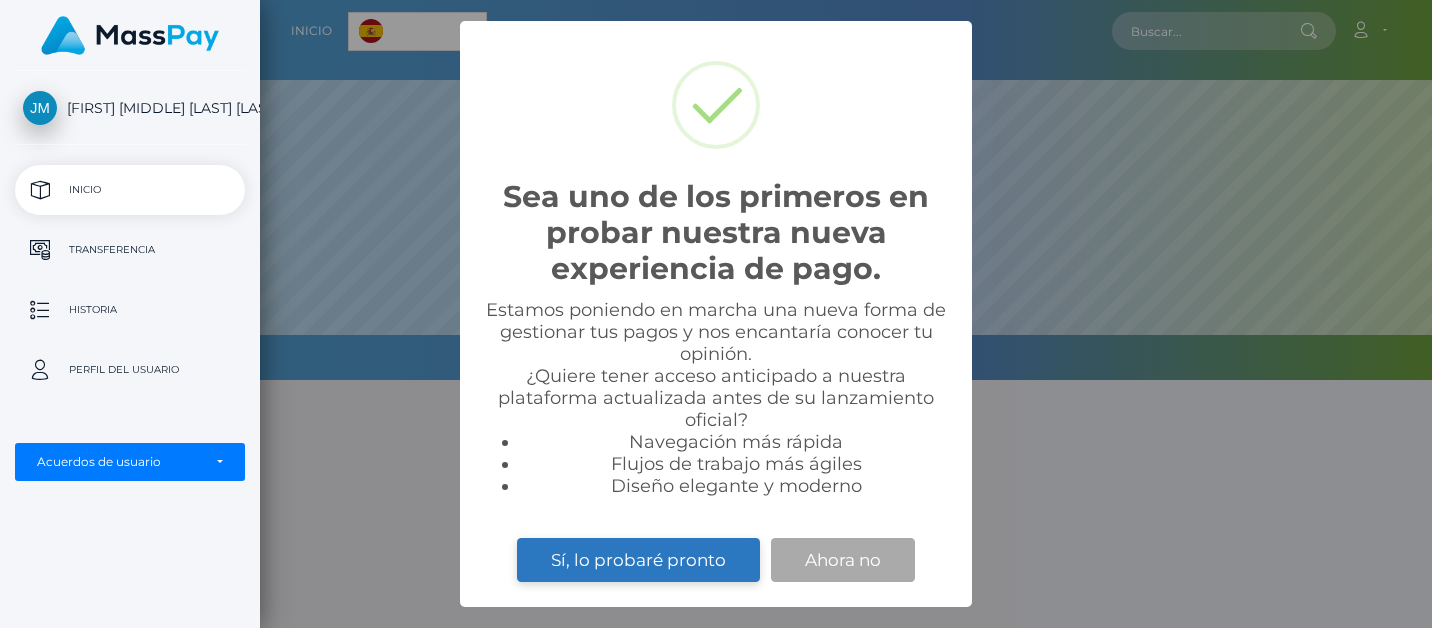 click on "Sí, lo probaré pronto" at bounding box center (638, 560) 